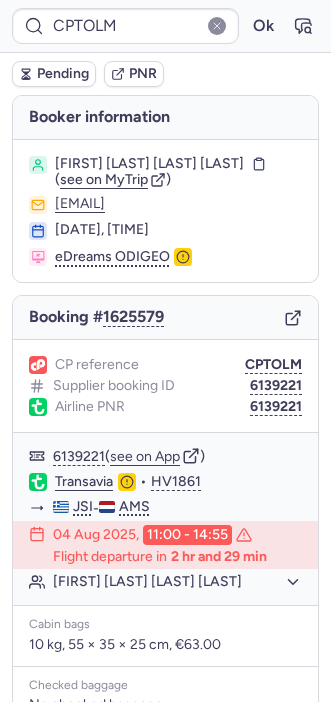 scroll, scrollTop: 0, scrollLeft: 0, axis: both 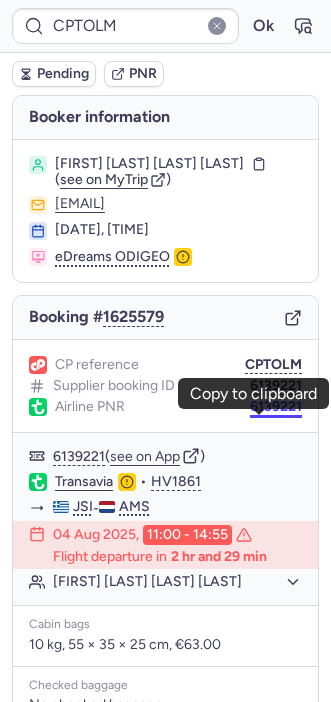 click on "6139221" at bounding box center (276, 407) 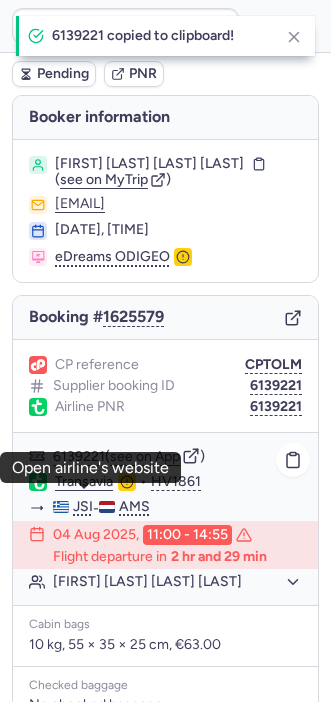 click on "Transavia" 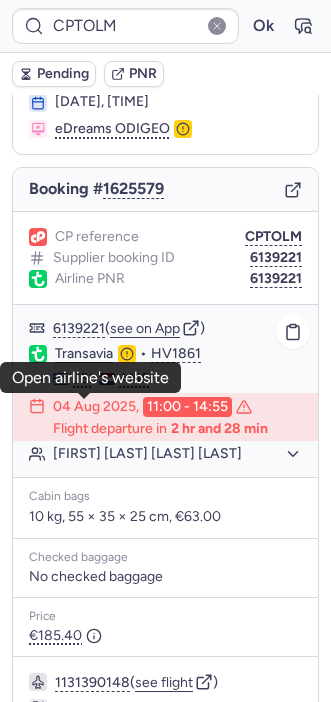 scroll, scrollTop: 141, scrollLeft: 0, axis: vertical 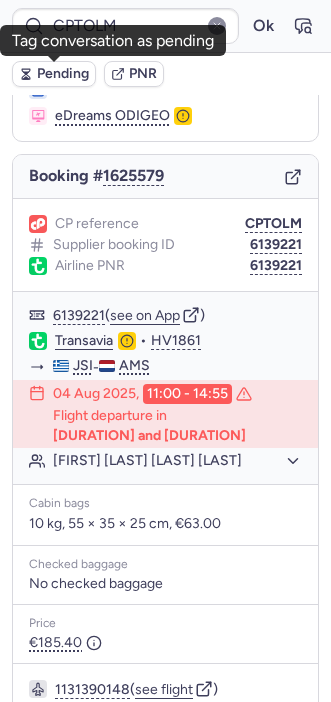 click on "Pending" at bounding box center (63, 74) 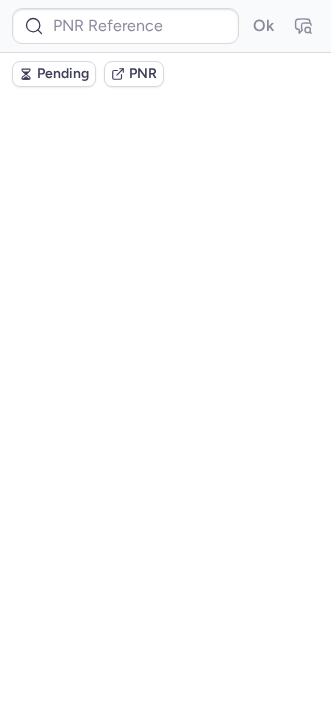 scroll, scrollTop: 0, scrollLeft: 0, axis: both 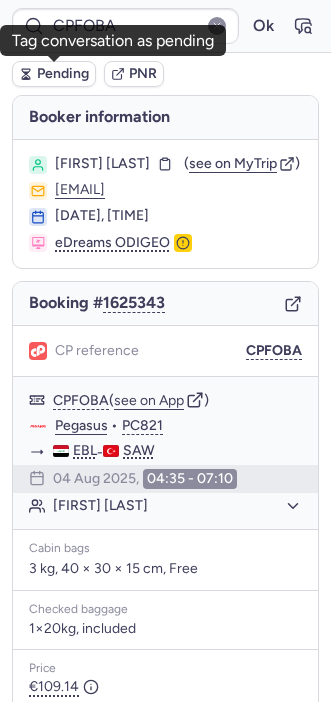 click on "Pending" at bounding box center (63, 74) 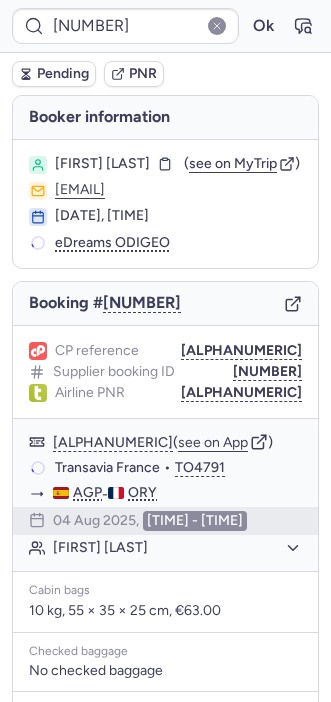 type on "CPIQXF" 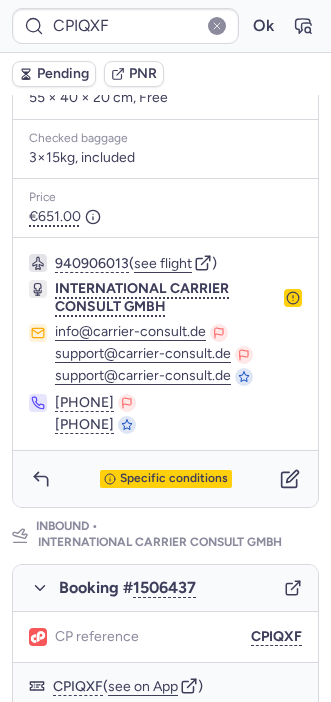 scroll, scrollTop: 640, scrollLeft: 0, axis: vertical 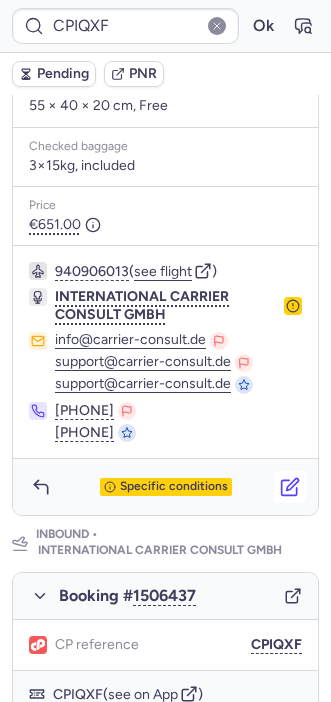 click 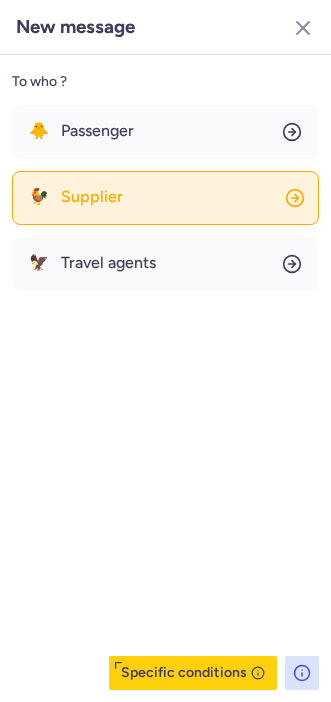 click on "🐓 Supplier" 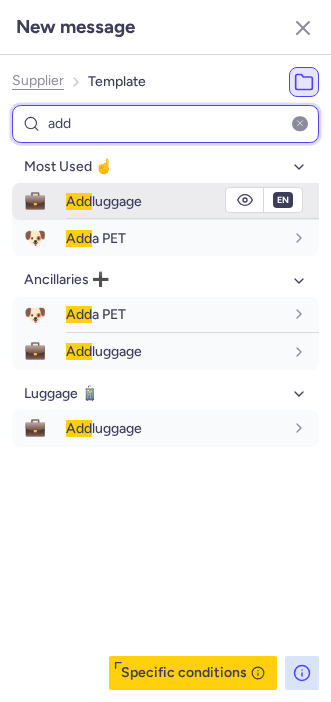 type on "add" 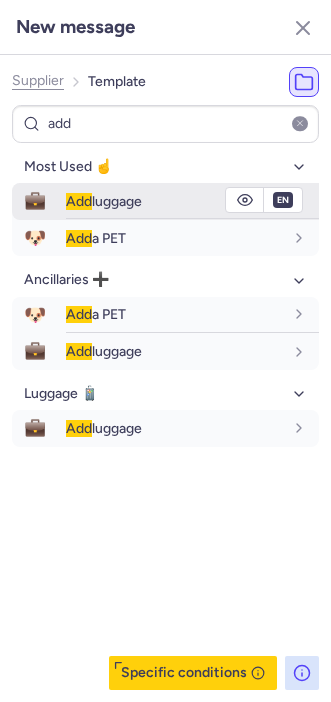 click on "Add  luggage" at bounding box center [104, 201] 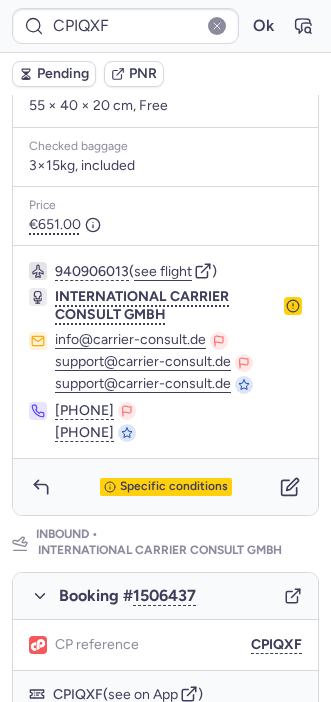 click on "Inbound • INTERNATIONAL CARRIER CONSULT GMBH" at bounding box center (177, 544) 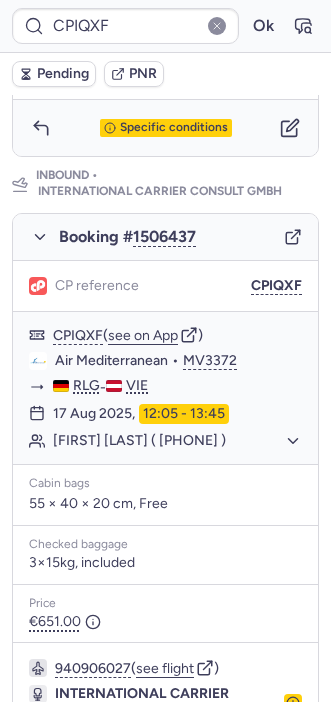scroll, scrollTop: 1000, scrollLeft: 0, axis: vertical 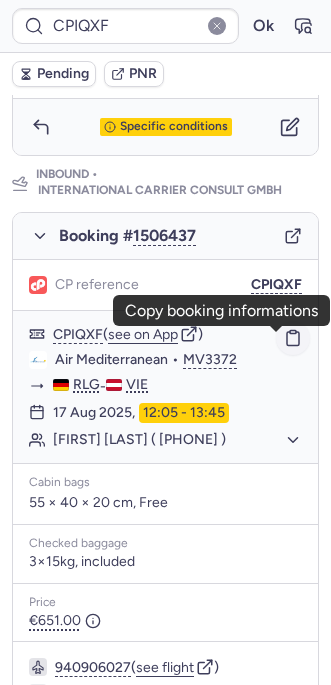 click 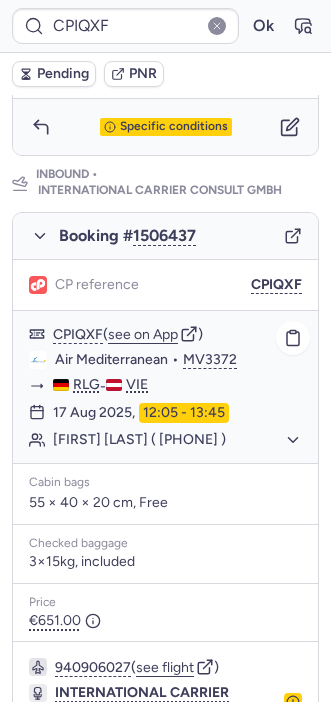 type 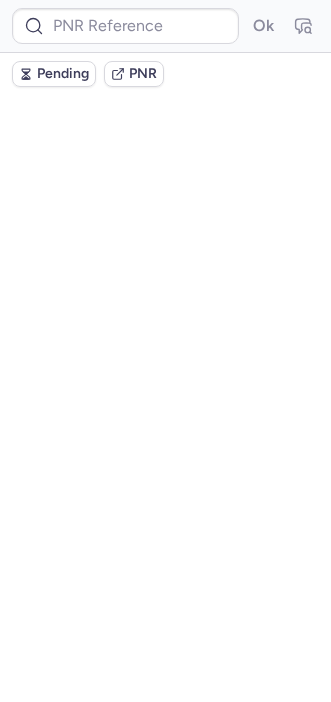 scroll, scrollTop: 0, scrollLeft: 0, axis: both 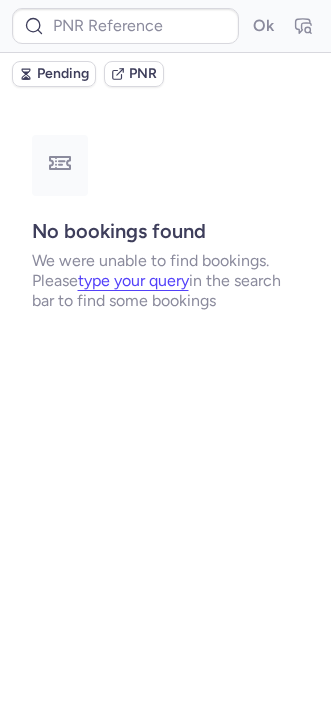 type on "CPIQXF" 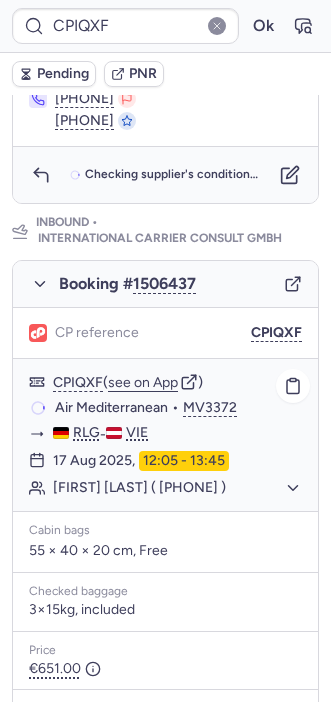 scroll, scrollTop: 676, scrollLeft: 0, axis: vertical 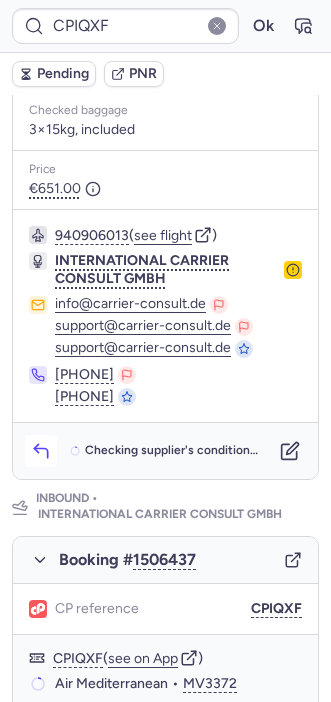 click 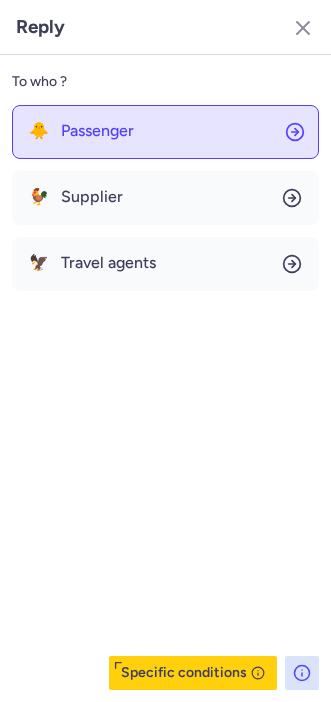 click on "🐥 Passenger" 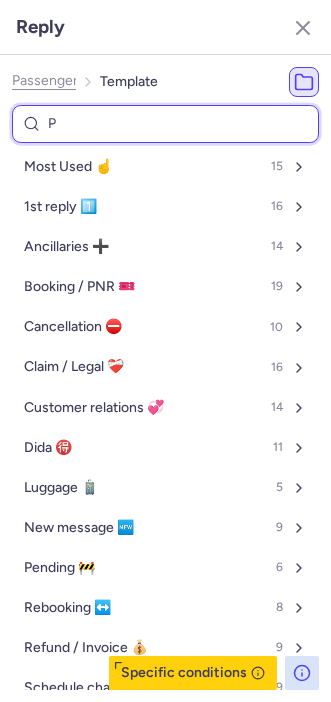type on "PE" 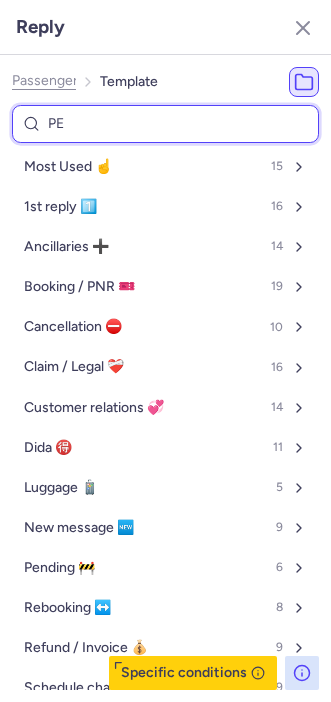 select on "en" 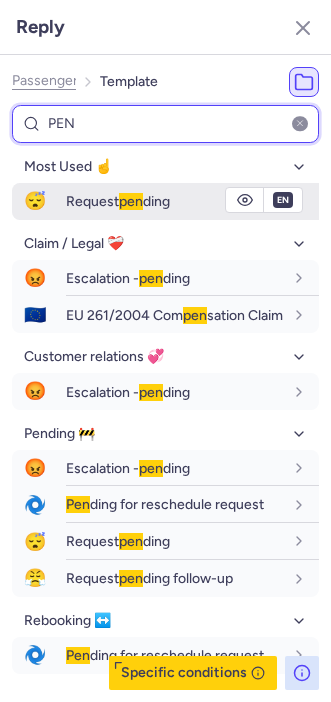type on "PEN" 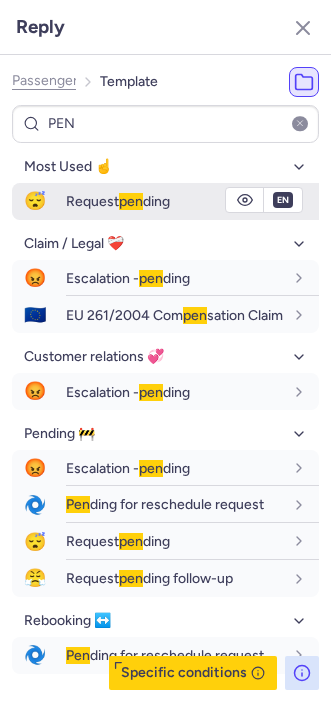 click on "Request  pen ding" at bounding box center [118, 201] 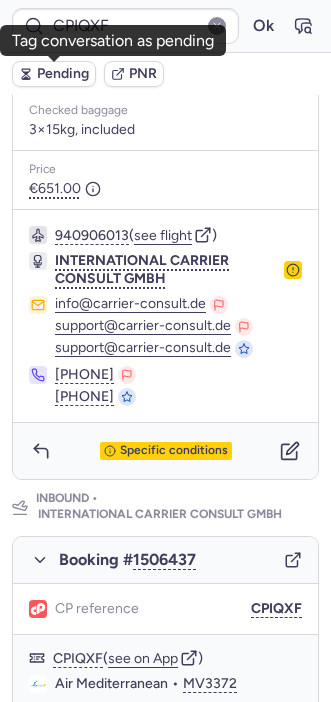 click on "Pending" at bounding box center [63, 74] 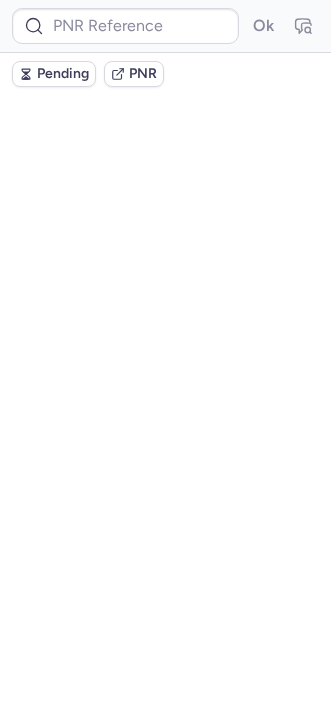 scroll, scrollTop: 0, scrollLeft: 0, axis: both 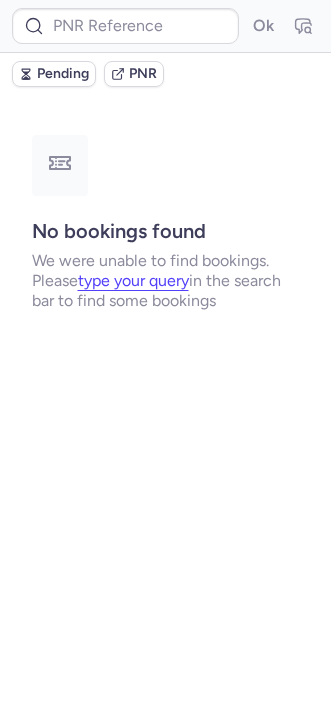 type on "CPIQXF" 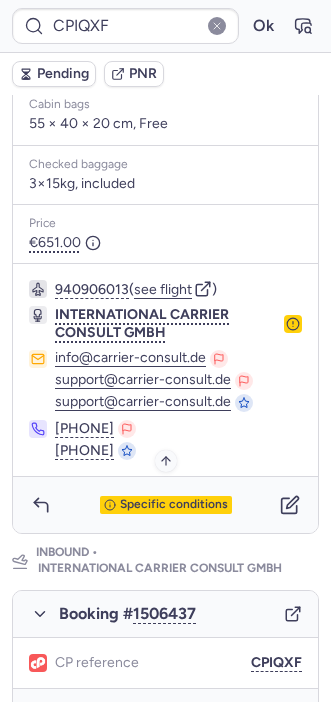 click on "Specific conditions" at bounding box center [166, 505] 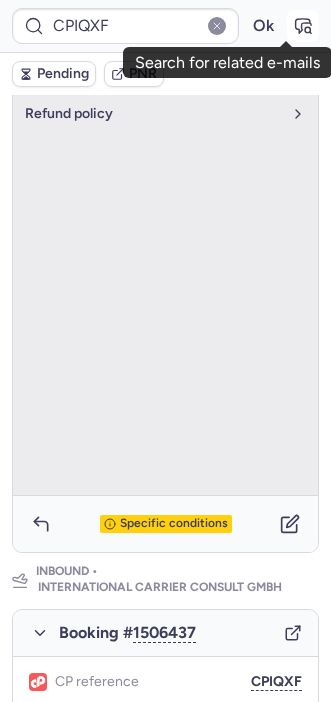 click 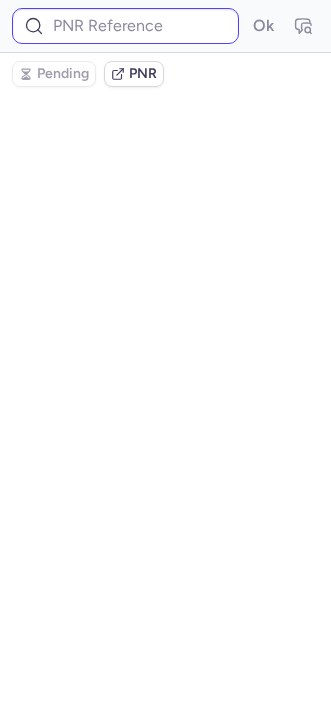scroll, scrollTop: 0, scrollLeft: 0, axis: both 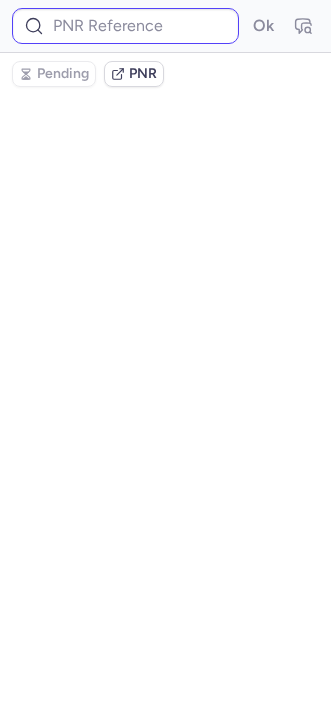 type on "CPIQXF" 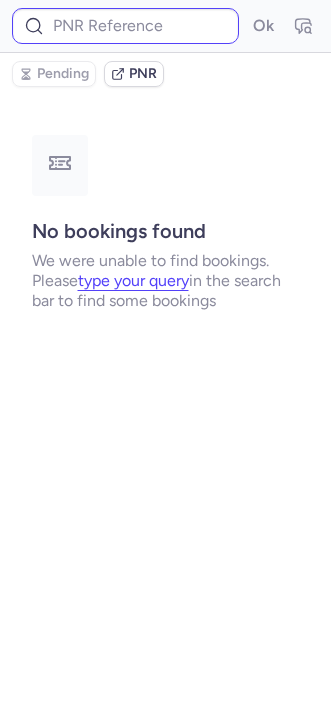 type on "CPIQXF" 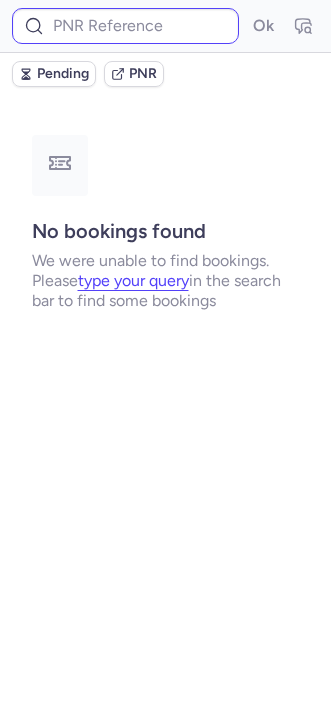 type on "[ALPHANUMERIC]" 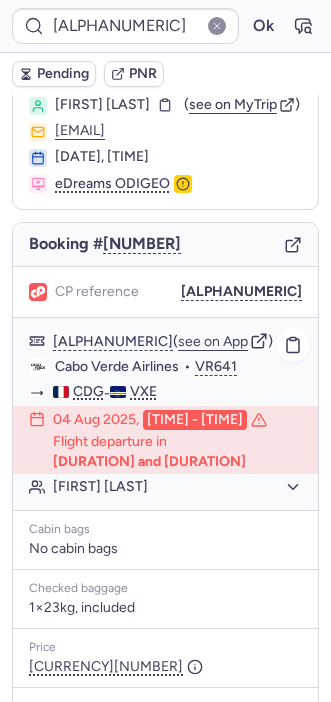 scroll, scrollTop: 43, scrollLeft: 0, axis: vertical 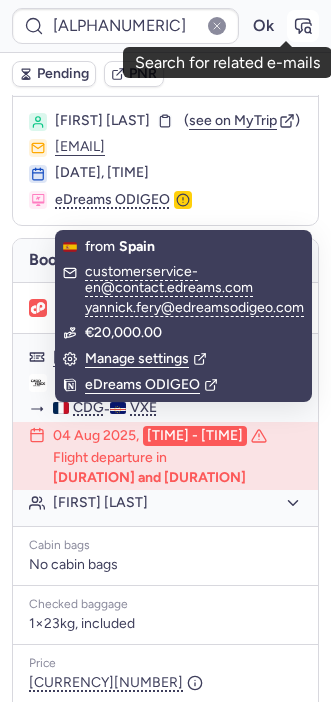 click 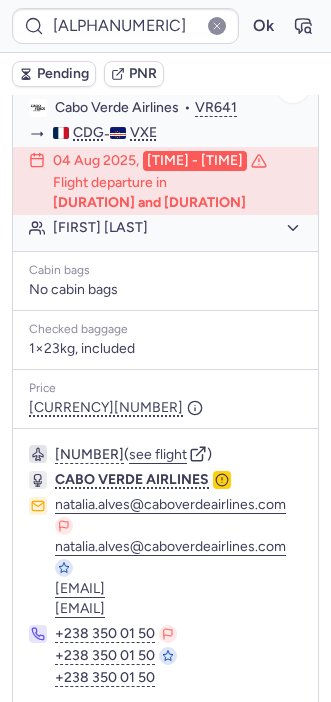 scroll, scrollTop: 367, scrollLeft: 0, axis: vertical 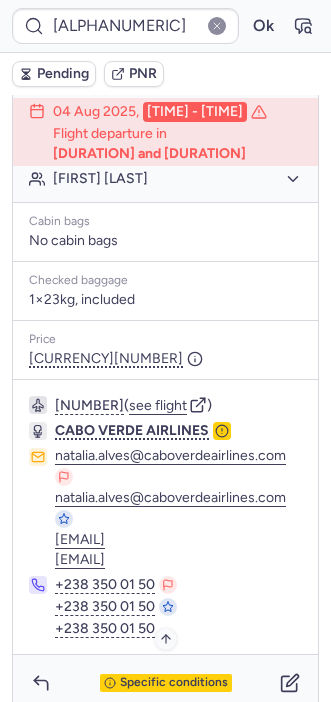 click on "Specific conditions" at bounding box center (174, 683) 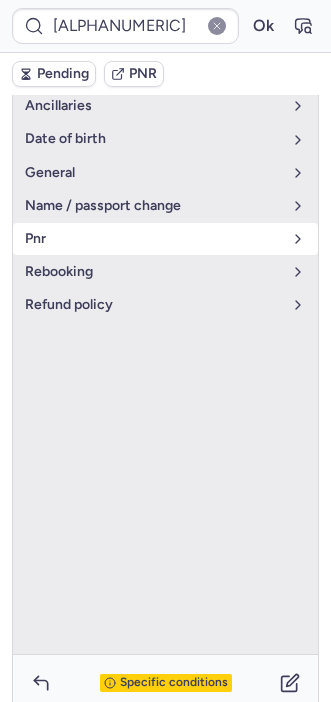 click on "pnr" at bounding box center [165, 239] 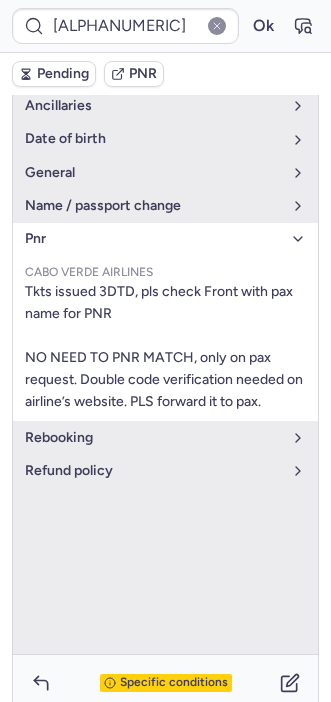click on "Specific conditions" at bounding box center [174, 683] 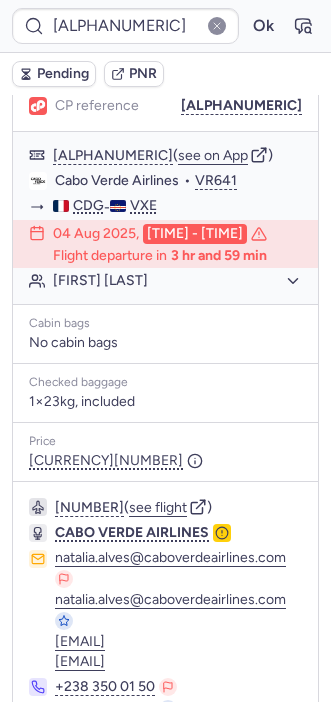 scroll, scrollTop: 212, scrollLeft: 0, axis: vertical 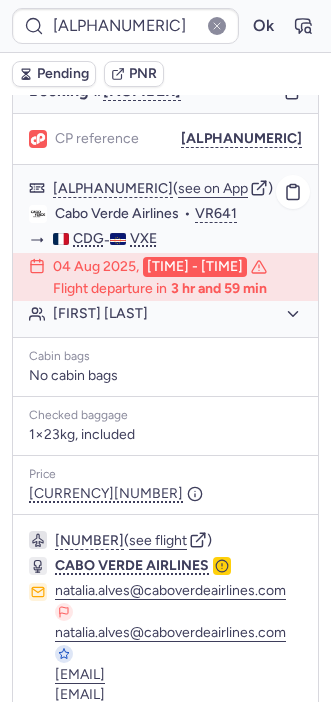 click on "[FIRST] [LAST]" 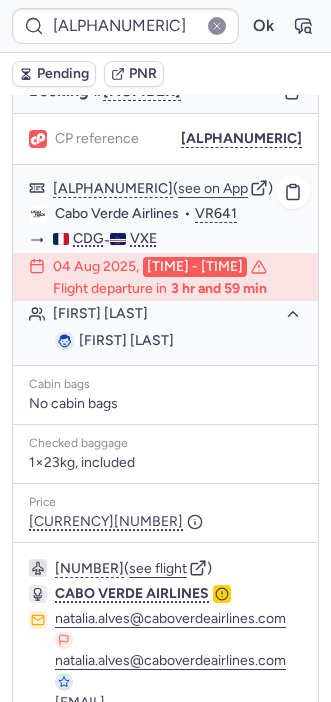 drag, startPoint x: 209, startPoint y: 351, endPoint x: 78, endPoint y: 354, distance: 131.03435 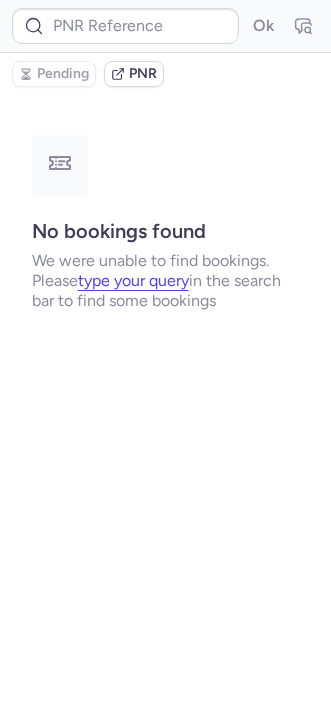 scroll, scrollTop: 0, scrollLeft: 0, axis: both 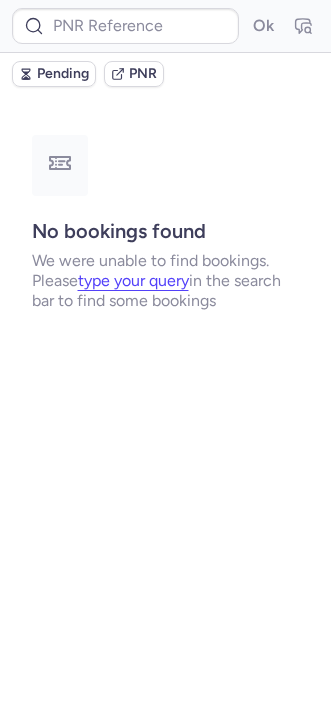 type on "[ALPHANUMERIC]" 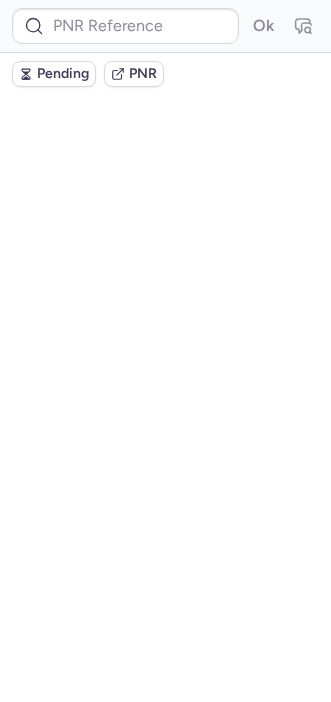 scroll, scrollTop: 0, scrollLeft: 0, axis: both 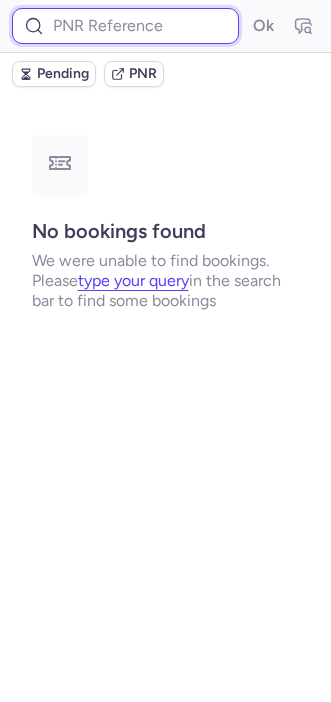 click at bounding box center [125, 26] 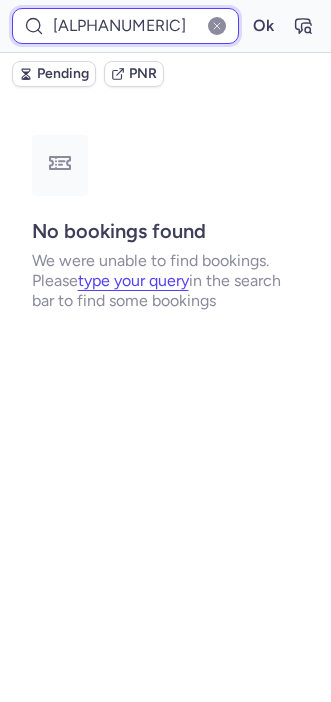 click on "Ok" at bounding box center [263, 26] 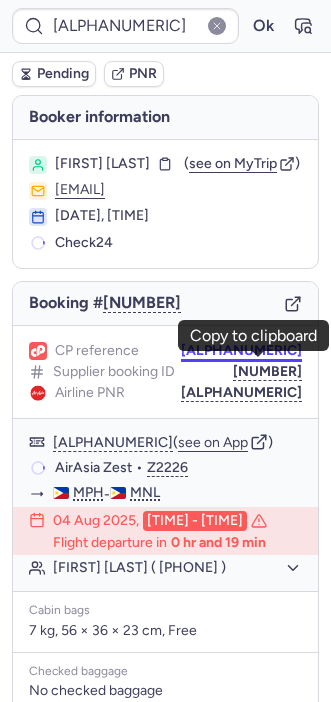 click on "[ALPHANUMERIC]" at bounding box center [241, 351] 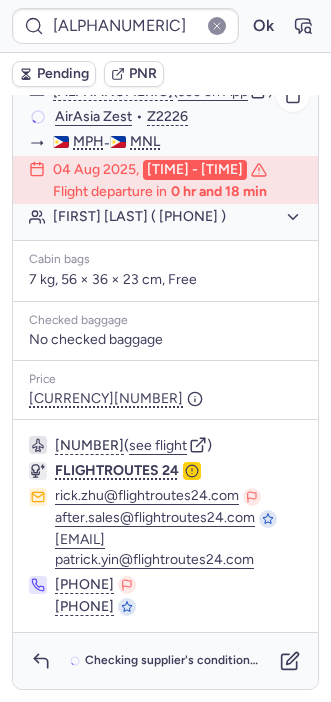 scroll, scrollTop: 0, scrollLeft: 0, axis: both 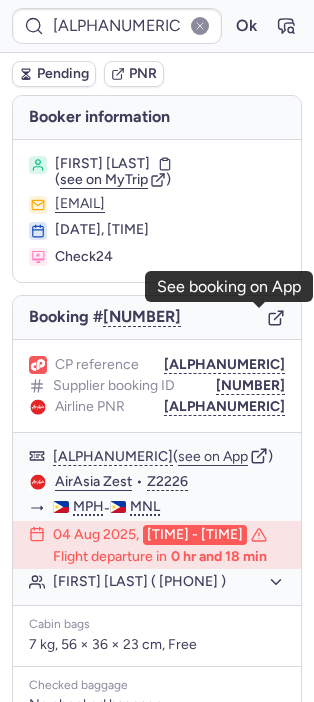 click 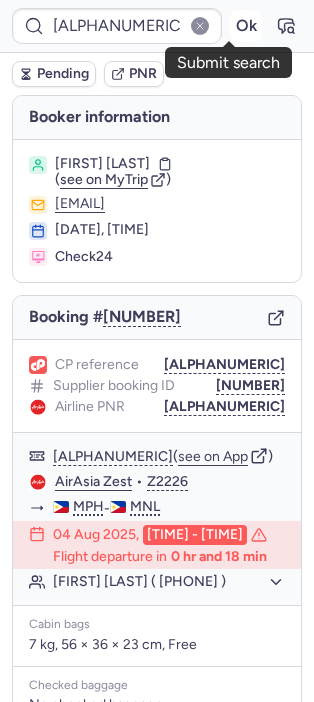 click on "Ok" at bounding box center (246, 26) 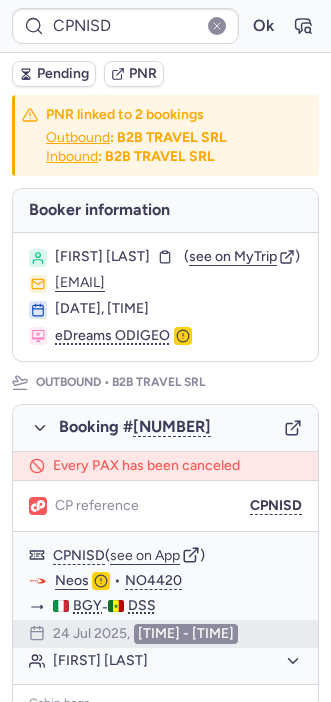 type on "[ALPHANUMERIC]" 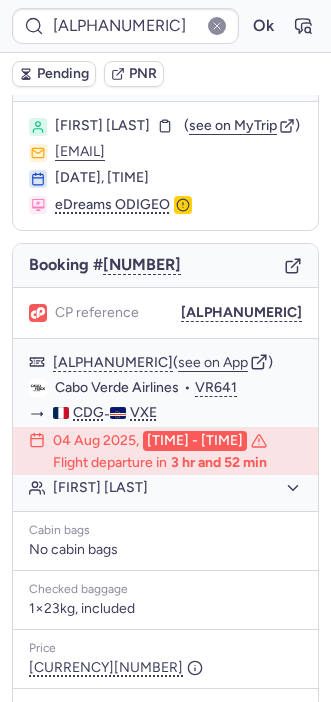 scroll, scrollTop: 0, scrollLeft: 0, axis: both 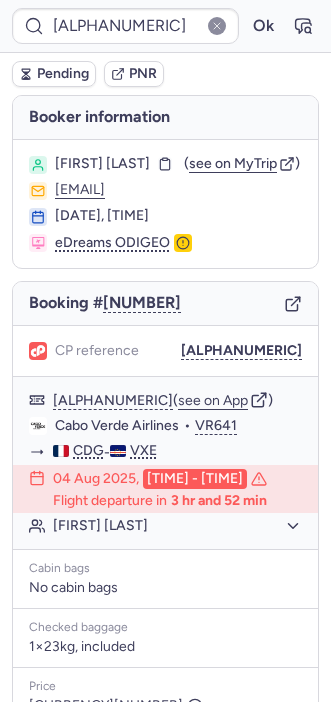 drag, startPoint x: 212, startPoint y: 200, endPoint x: 54, endPoint y: 211, distance: 158.38245 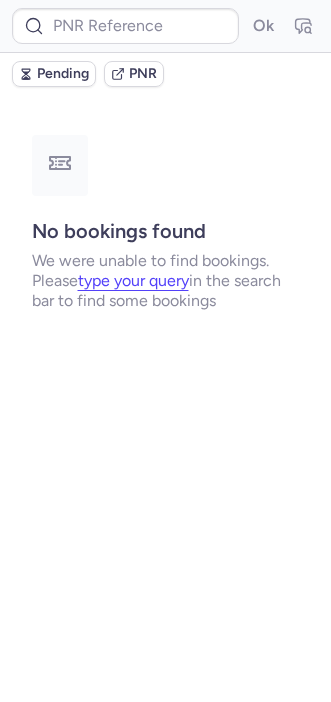 type on "[ALPHANUMERIC]" 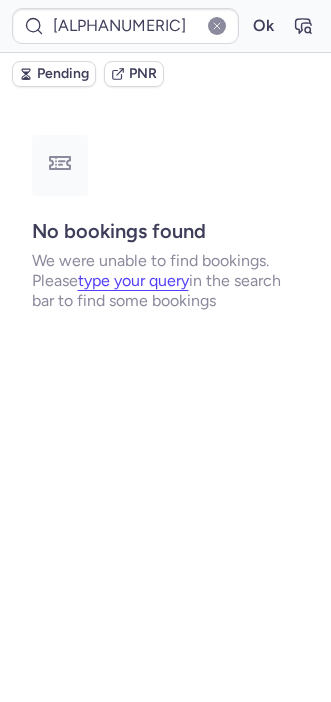type on "CPNISD" 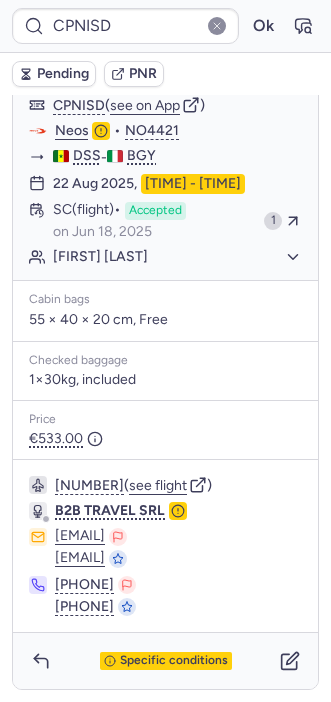 scroll, scrollTop: 1161, scrollLeft: 0, axis: vertical 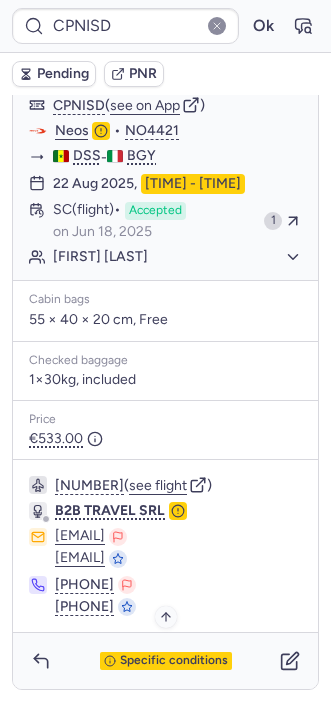 click on "Specific conditions" at bounding box center (174, 661) 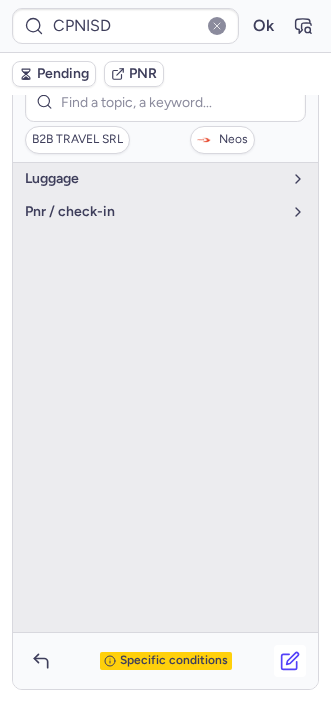 click 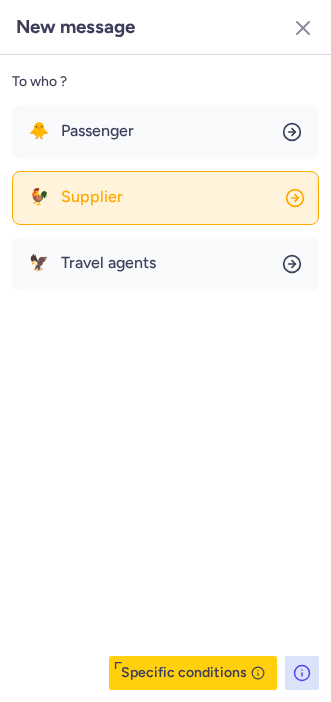 click on "Supplier" at bounding box center [92, 197] 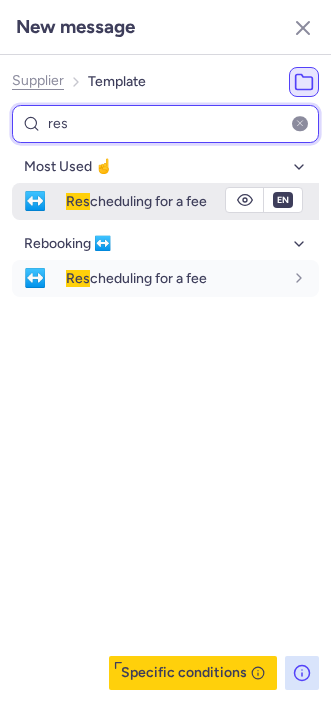 type on "res" 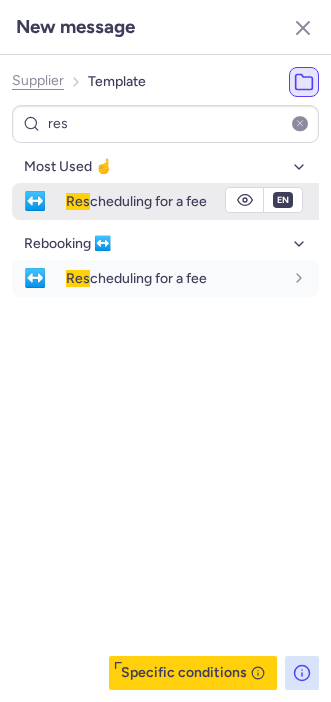 click on "Res cheduling for a fee" at bounding box center (136, 201) 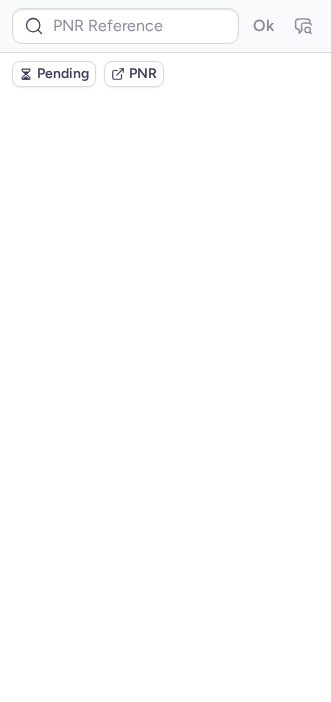 scroll, scrollTop: 0, scrollLeft: 0, axis: both 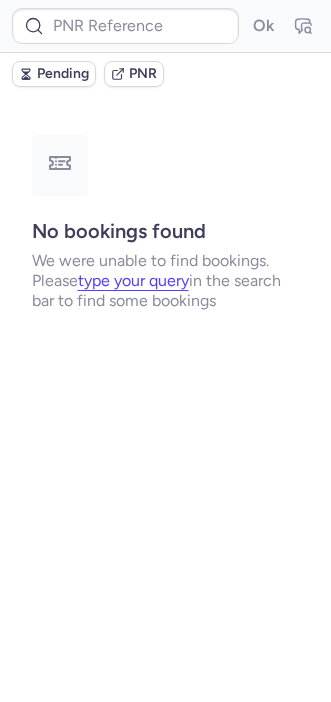 type on "CPNISD" 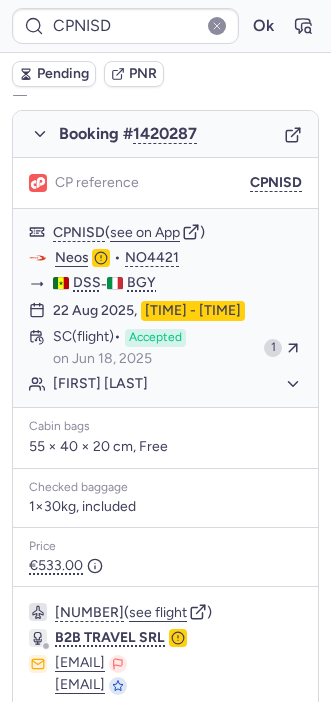scroll, scrollTop: 1162, scrollLeft: 0, axis: vertical 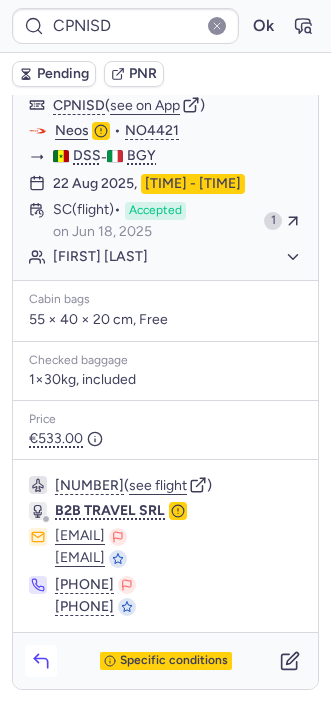 click 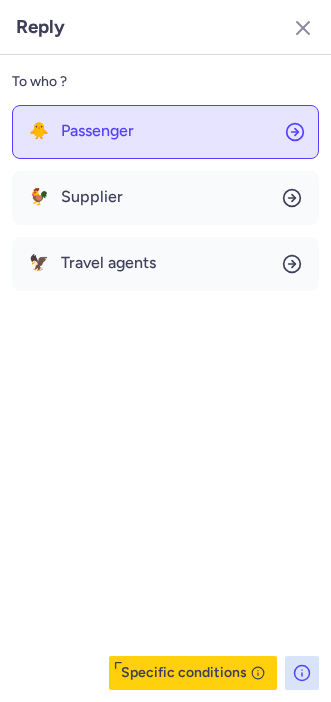 click on "Passenger" at bounding box center (97, 131) 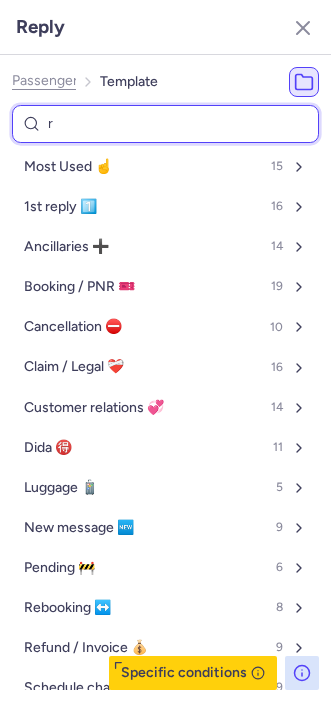 type on "re" 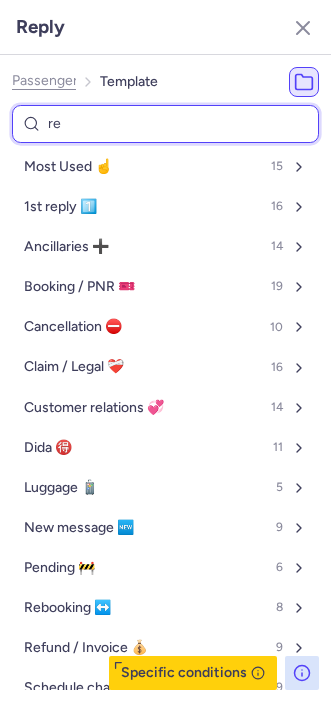 select on "en" 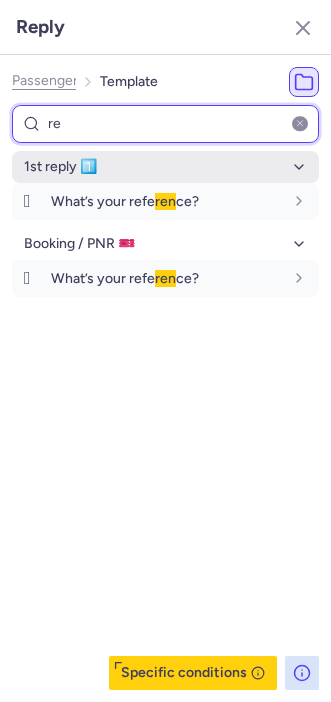 type on "r" 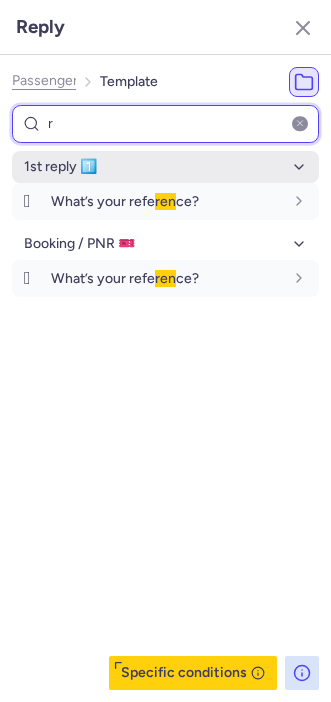 select on "en" 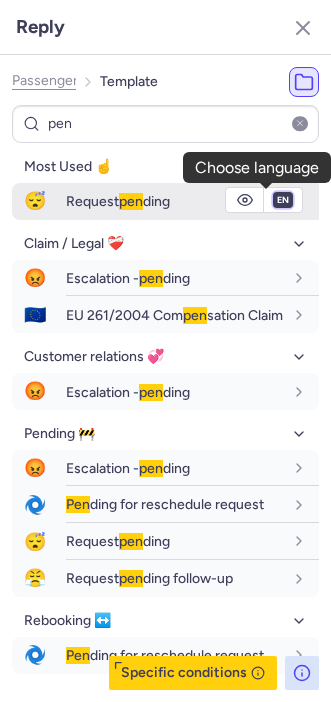 click on "fr en de nl pt es it ru" at bounding box center (283, 200) 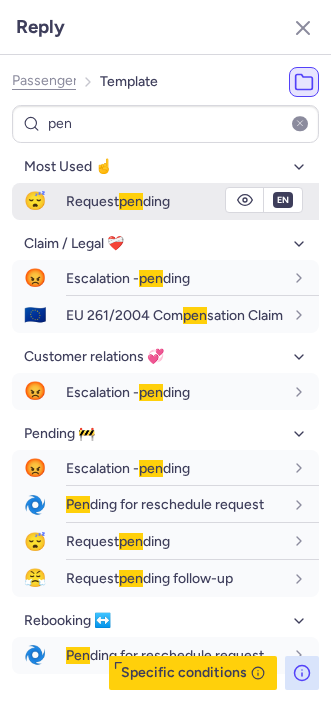 click on "fr en de nl pt es it ru" at bounding box center [283, 200] 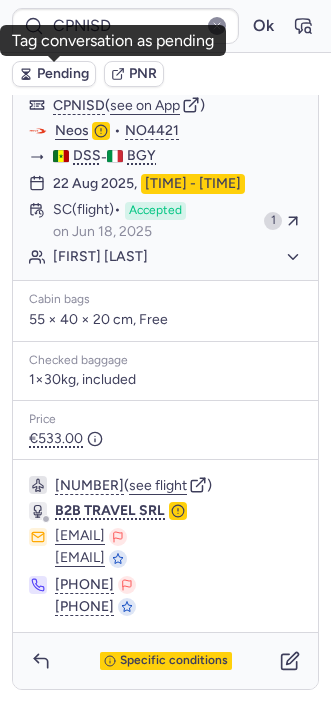 click on "Pending" at bounding box center [63, 74] 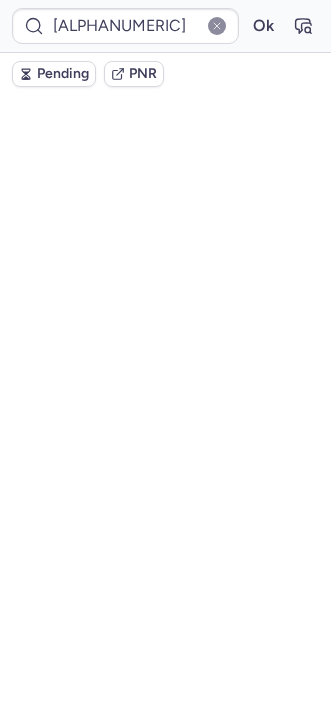 scroll, scrollTop: 0, scrollLeft: 0, axis: both 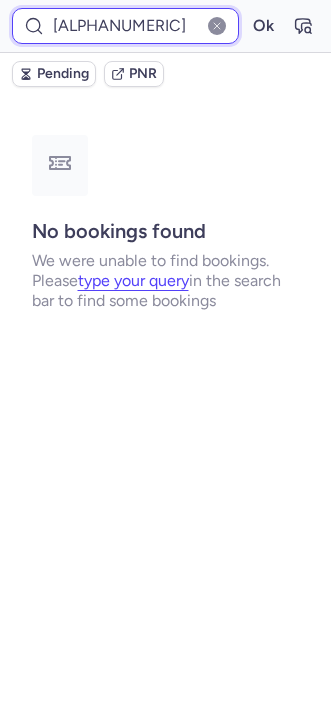 click on "[ALPHANUMERIC]" at bounding box center (125, 26) 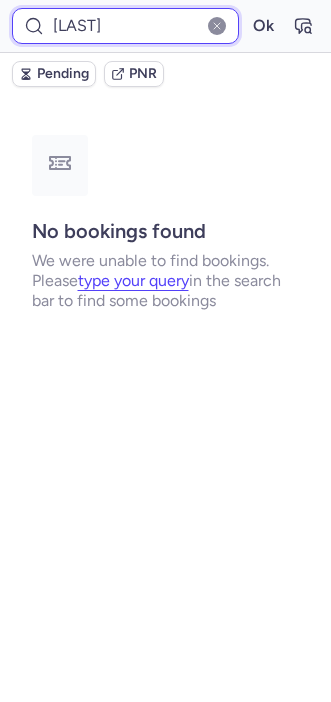 click on "[LAST]" at bounding box center [125, 26] 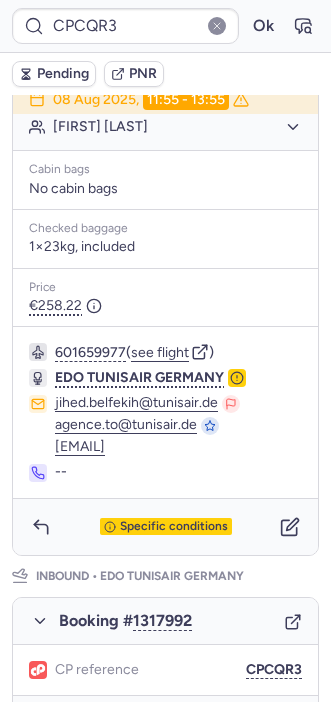 scroll, scrollTop: 523, scrollLeft: 0, axis: vertical 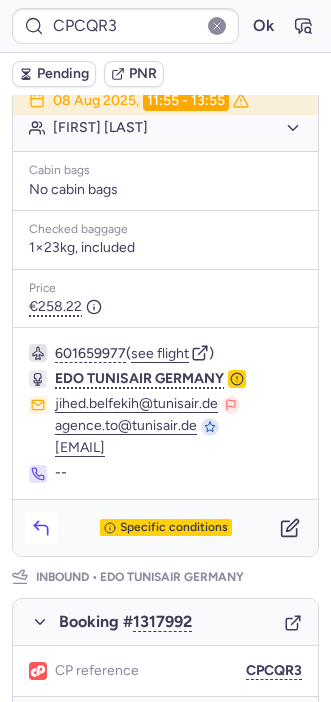 click 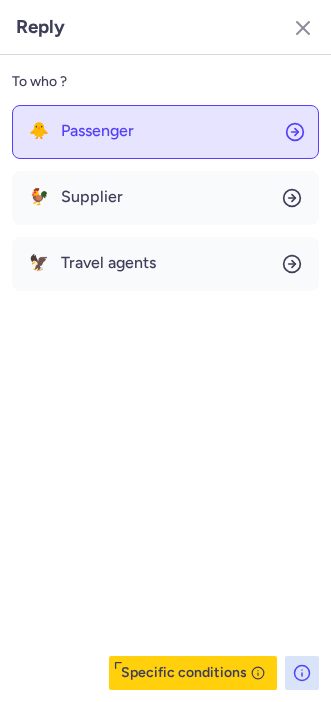 click on "Passenger" at bounding box center (97, 131) 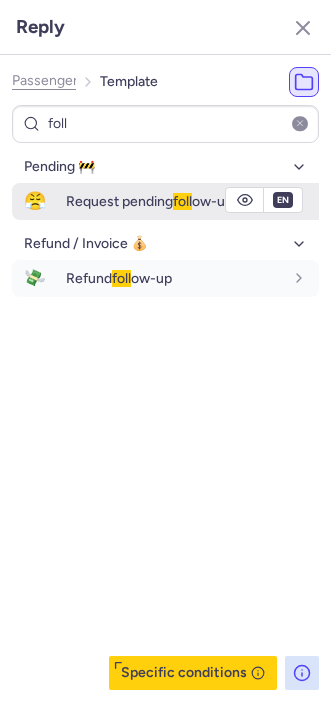 click on "Request pending   foll ow-up" at bounding box center [192, 201] 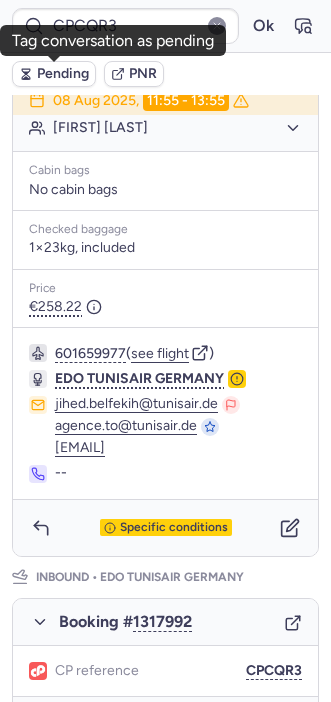 click on "Pending" at bounding box center [63, 74] 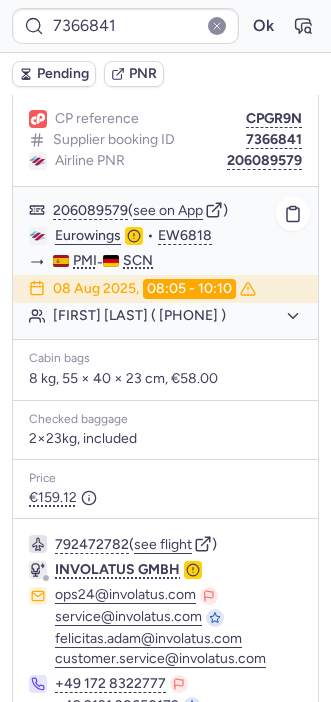 scroll, scrollTop: 365, scrollLeft: 0, axis: vertical 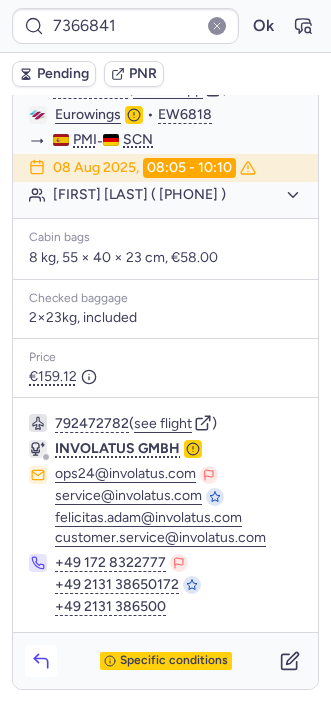 click 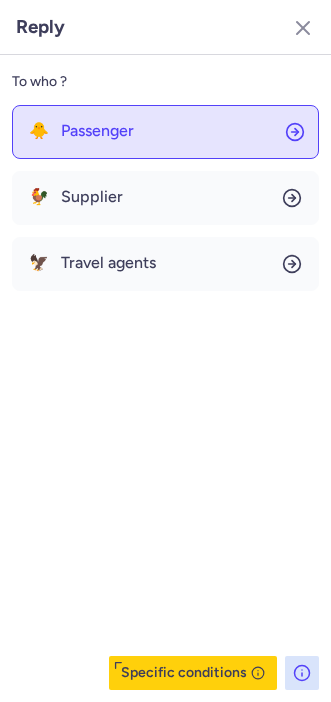 click on "🐥 Passenger" 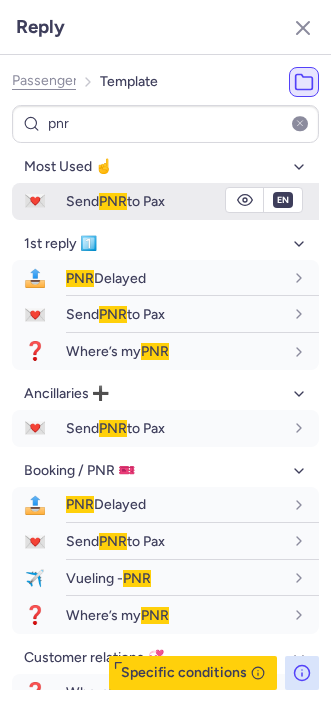 click on "Send  PNR  to Pax" at bounding box center (115, 201) 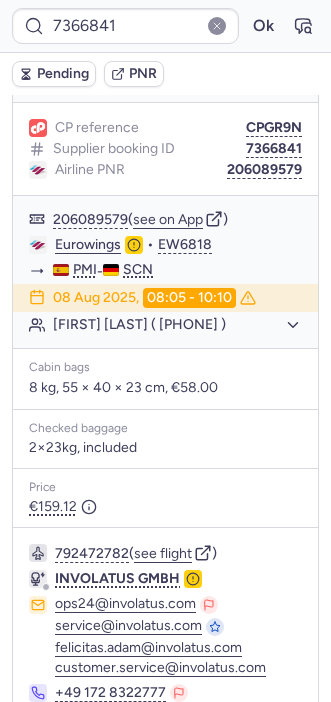 scroll, scrollTop: 215, scrollLeft: 0, axis: vertical 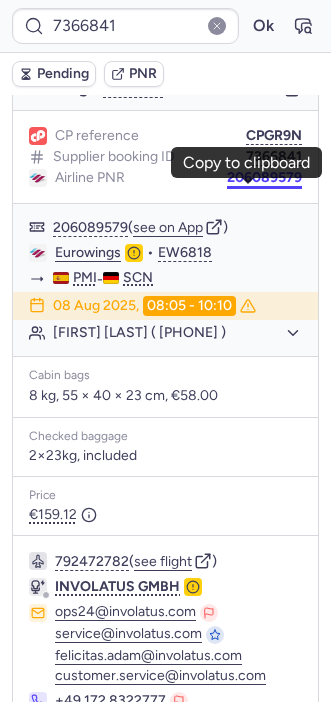 click on "206089579" at bounding box center (264, 178) 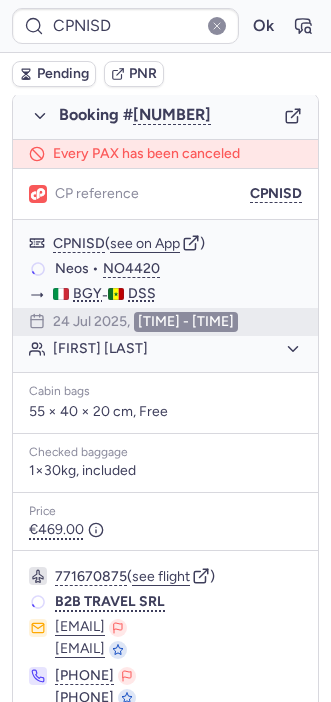scroll, scrollTop: 308, scrollLeft: 0, axis: vertical 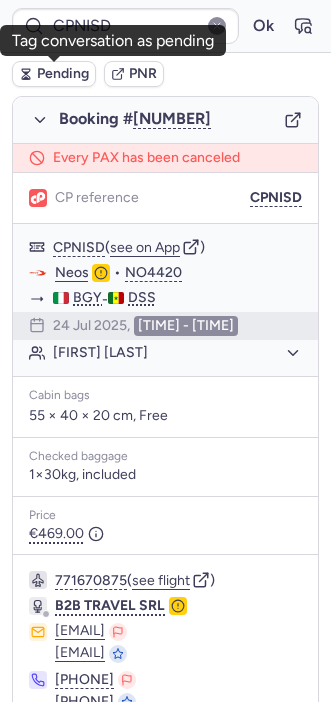 click on "Pending" at bounding box center (63, 74) 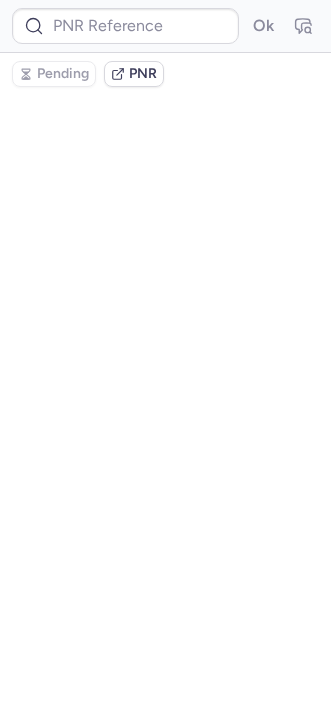 scroll, scrollTop: 0, scrollLeft: 0, axis: both 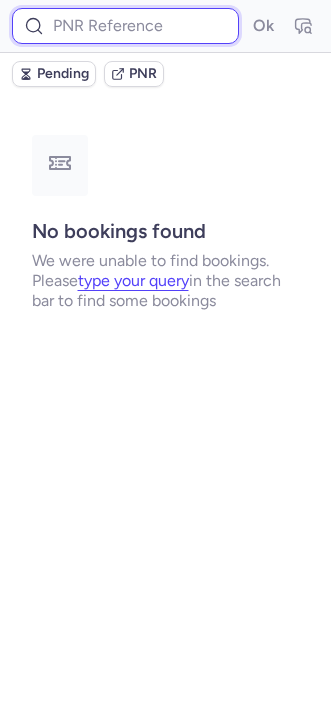 drag, startPoint x: 23, startPoint y: 457, endPoint x: 114, endPoint y: 25, distance: 441.48047 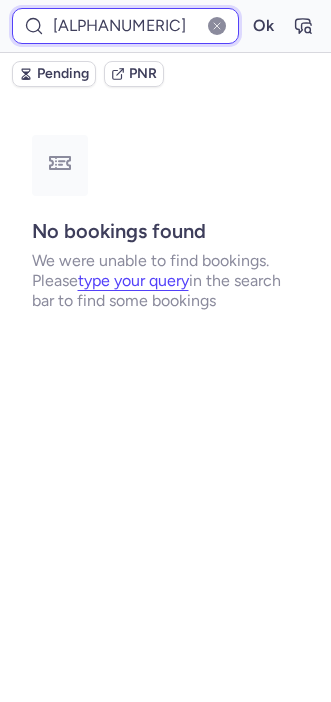 click on "Ok" at bounding box center [263, 26] 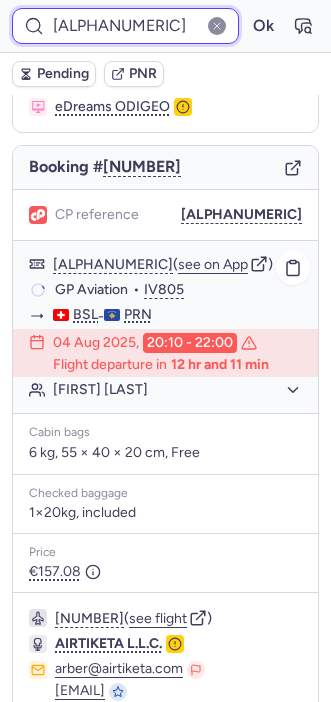 scroll, scrollTop: 0, scrollLeft: 0, axis: both 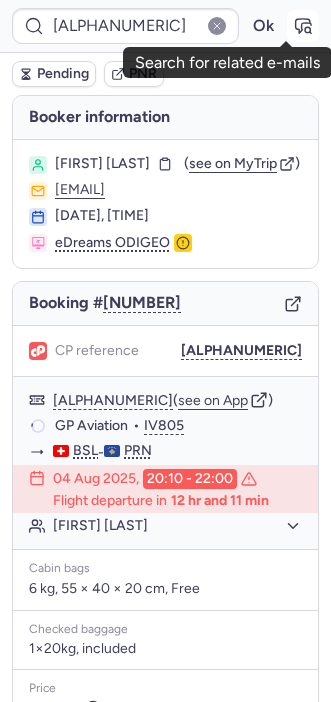 click 